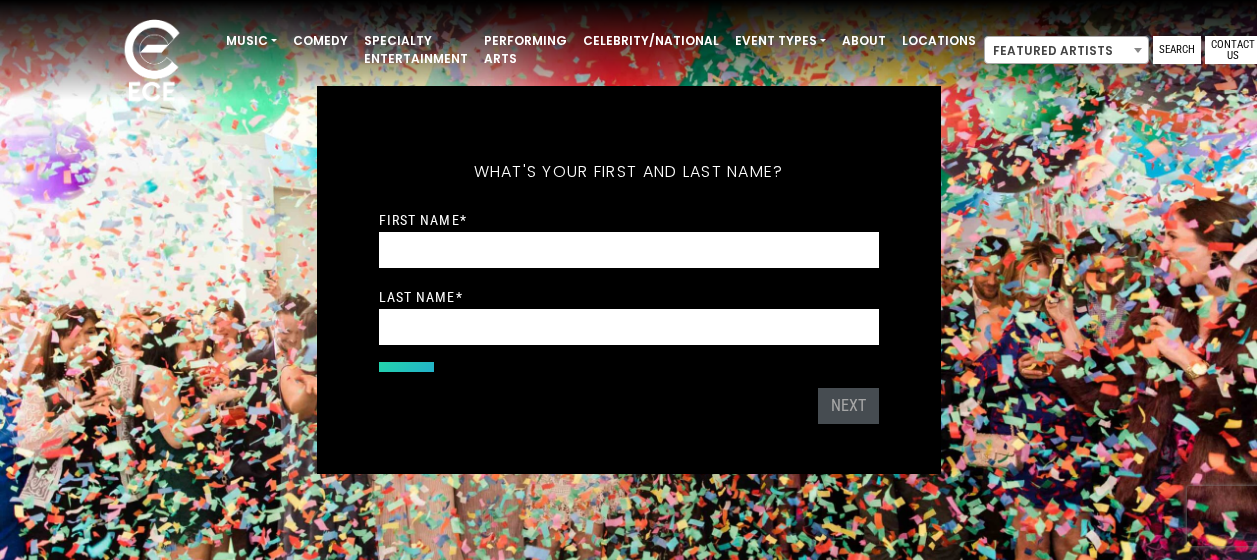 scroll, scrollTop: 0, scrollLeft: 0, axis: both 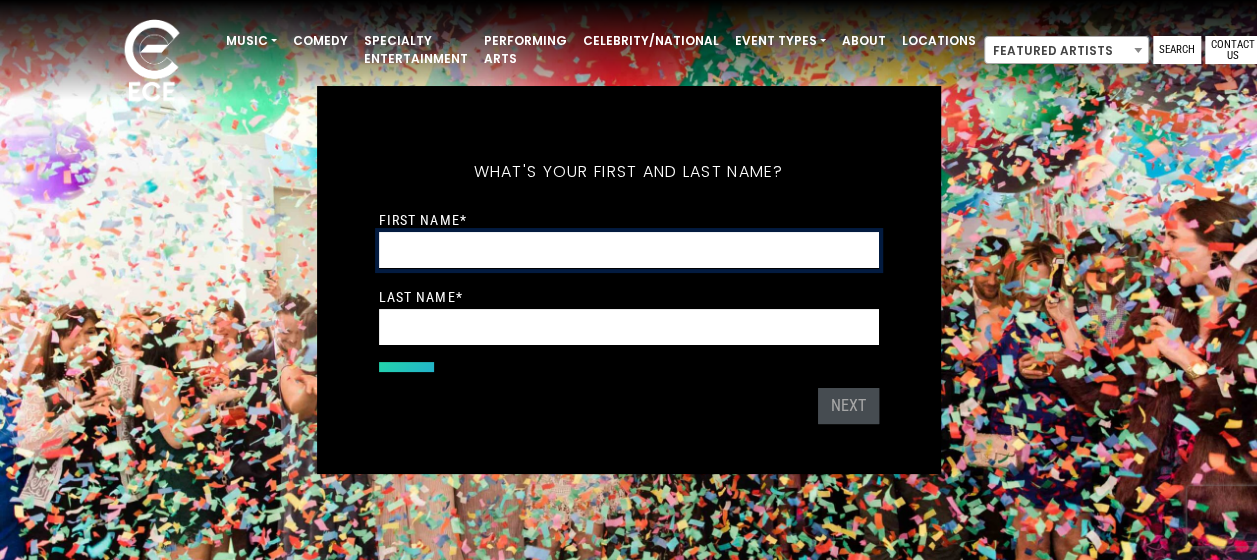 click on "First Name *" at bounding box center (629, 250) 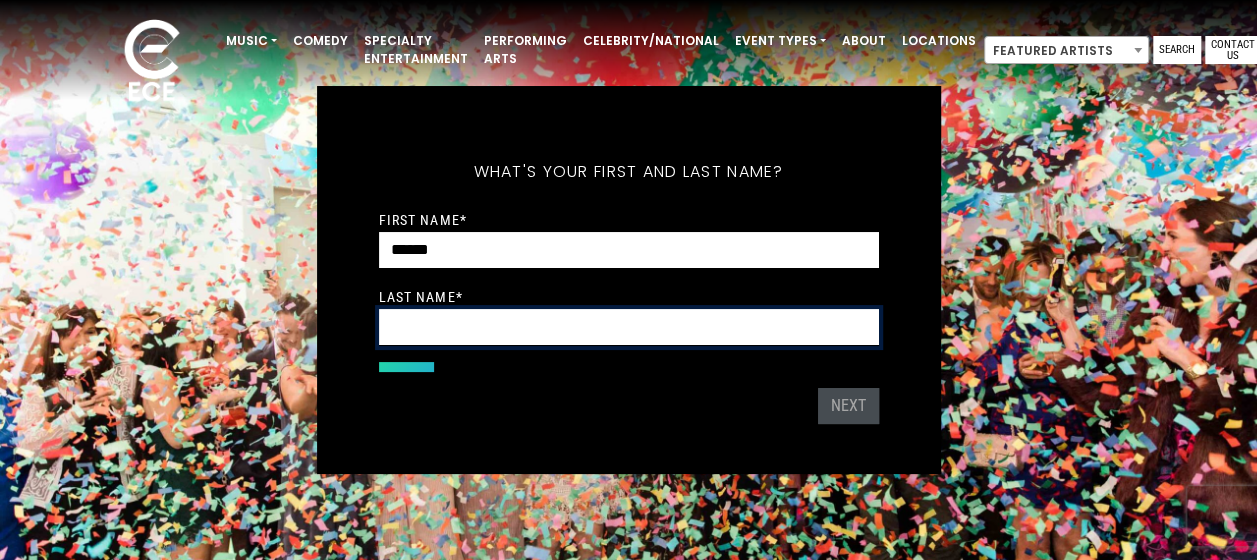 type on "********" 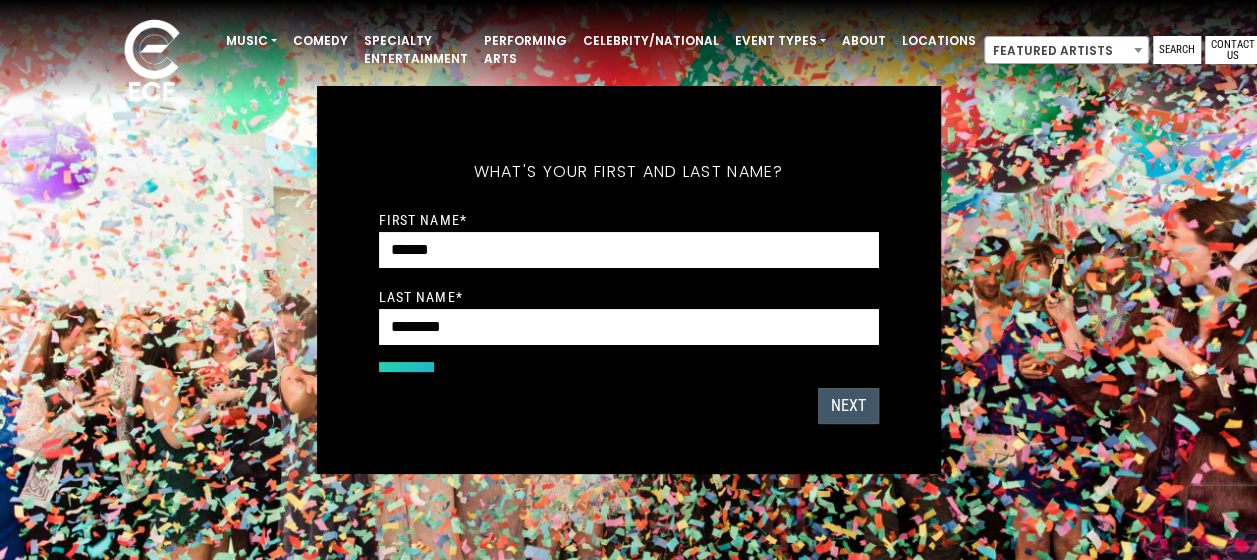 click on "Next" at bounding box center (848, 406) 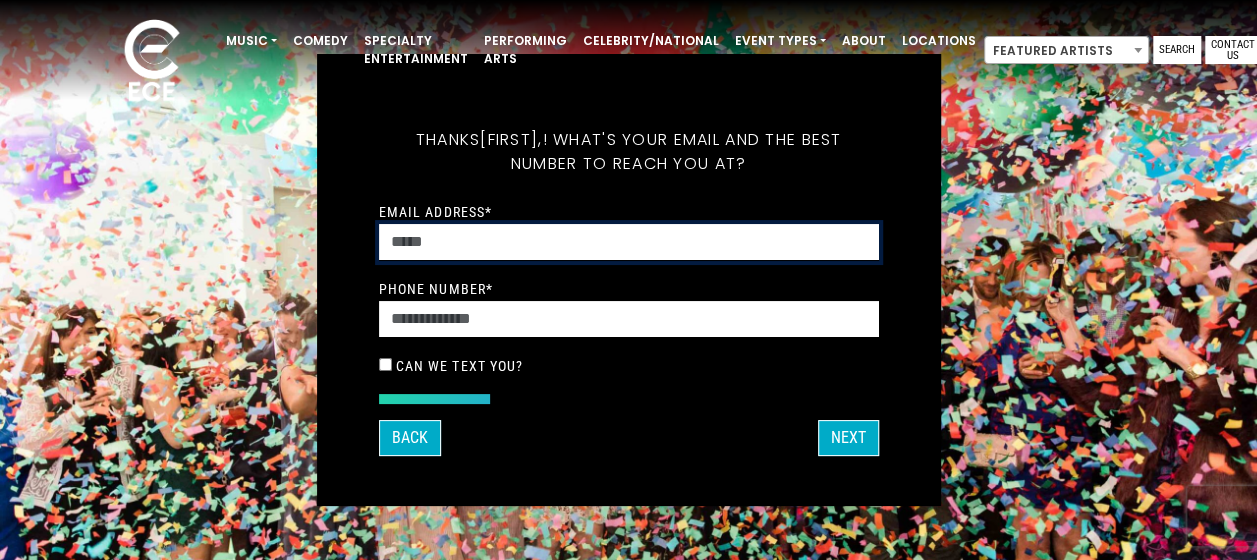 click on "Email Address *" at bounding box center (629, 242) 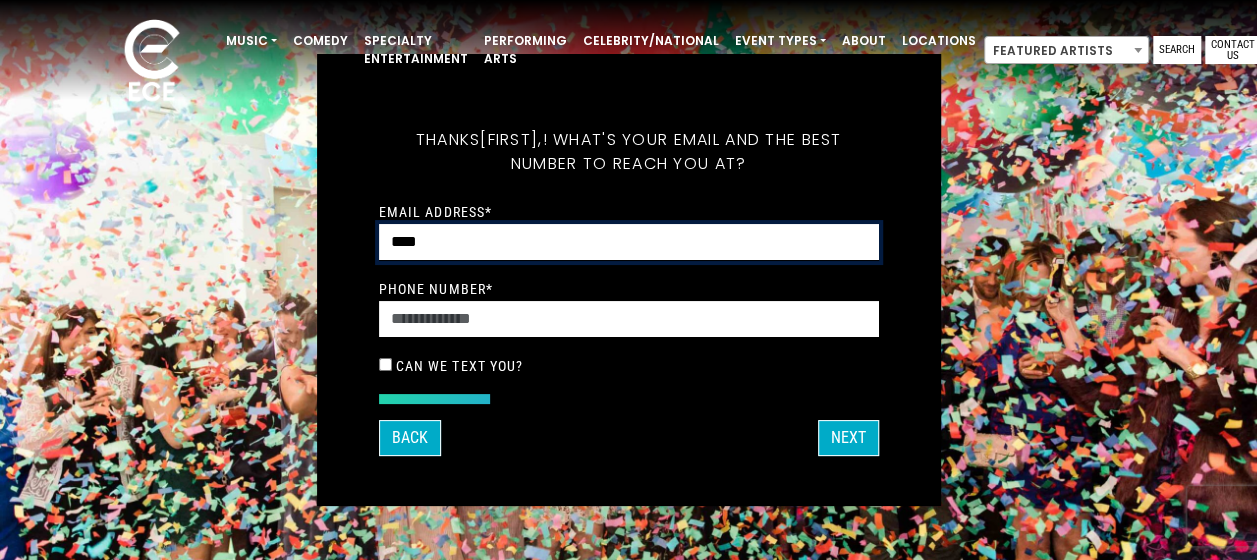 type on "**********" 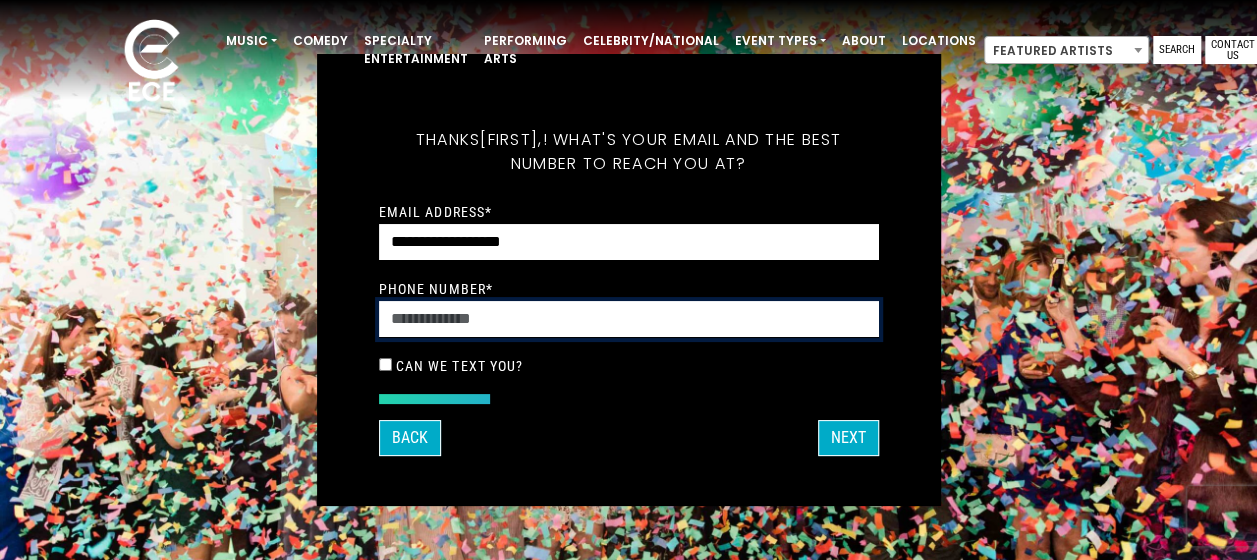 click on "Phone Number *" at bounding box center (629, 319) 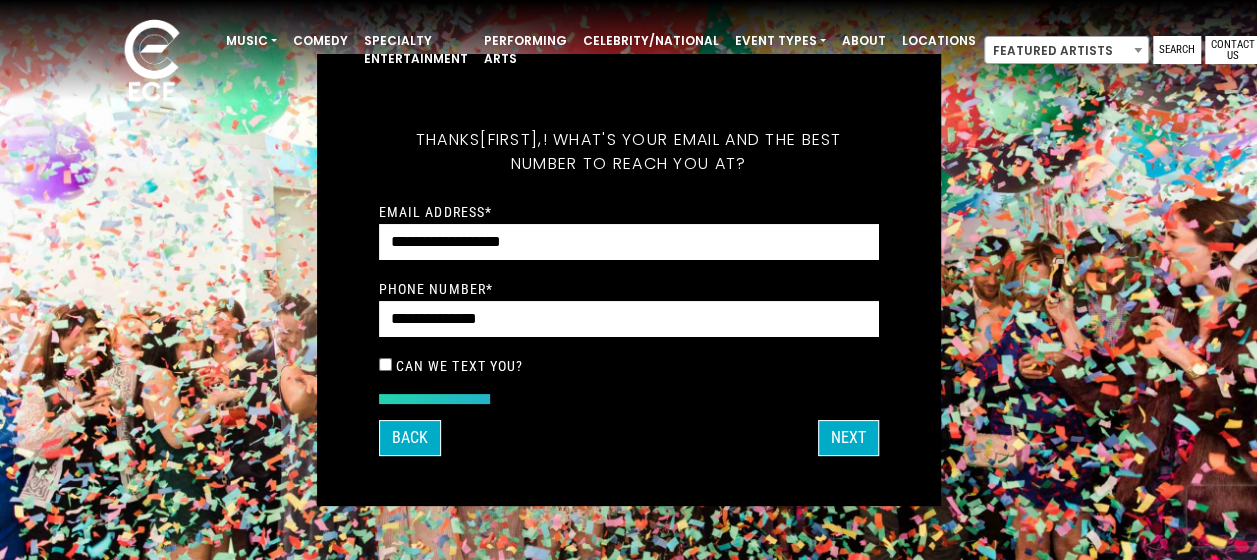 click on "Can we text you?" at bounding box center (460, 366) 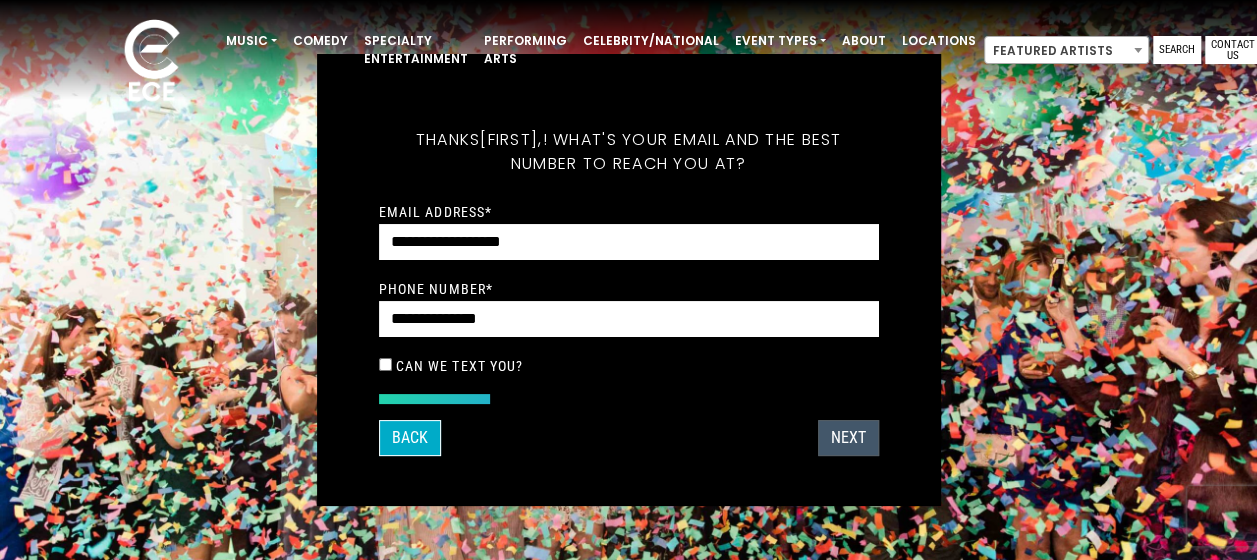 click on "Next" at bounding box center (848, 438) 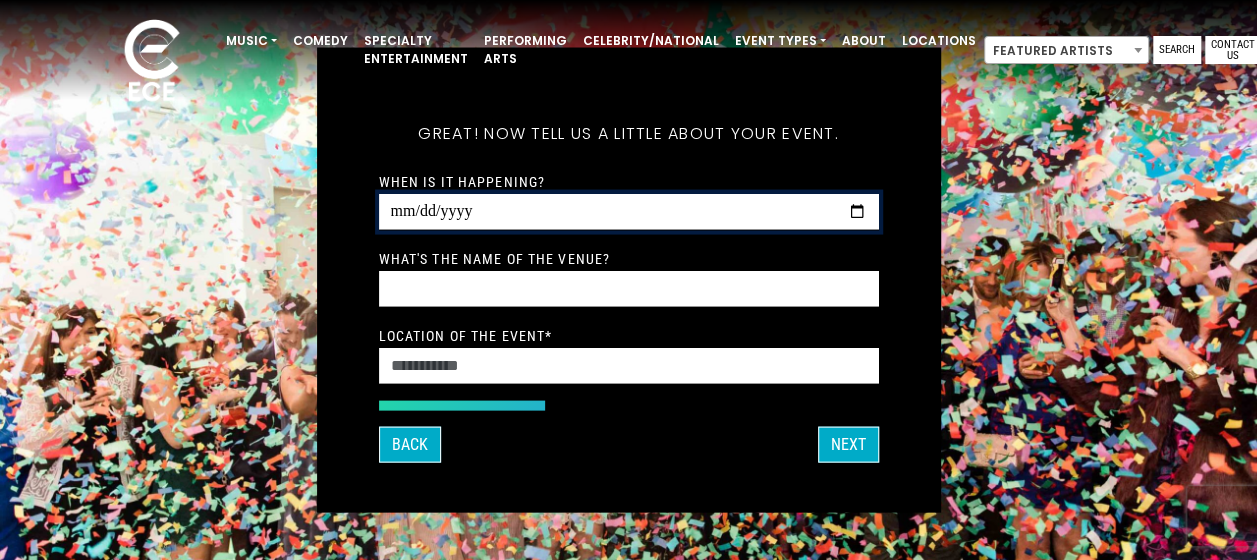 click on "When is it happening?" at bounding box center [629, 212] 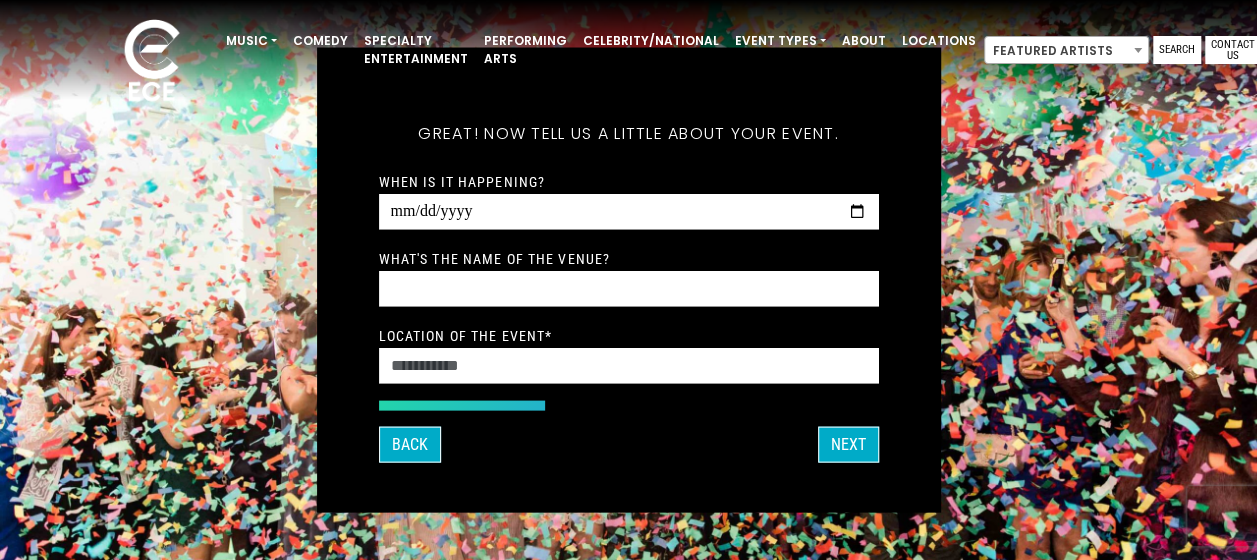 click on "When is it happening?
What's the name of the venue?
Location of the event *" at bounding box center [629, 277] 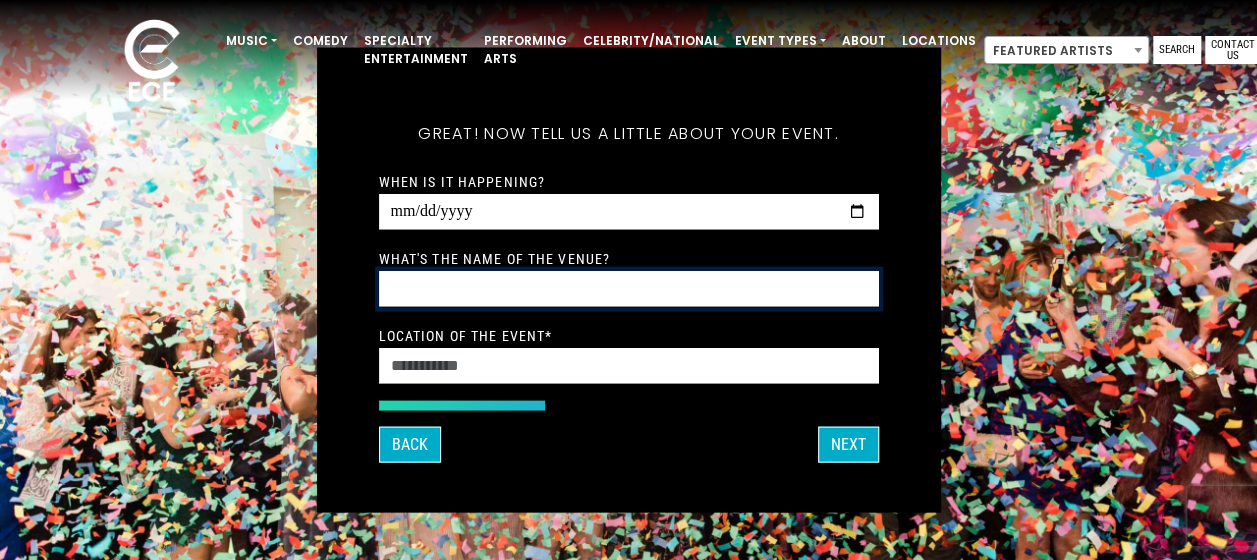 click on "What's the name of the venue?" at bounding box center [629, 289] 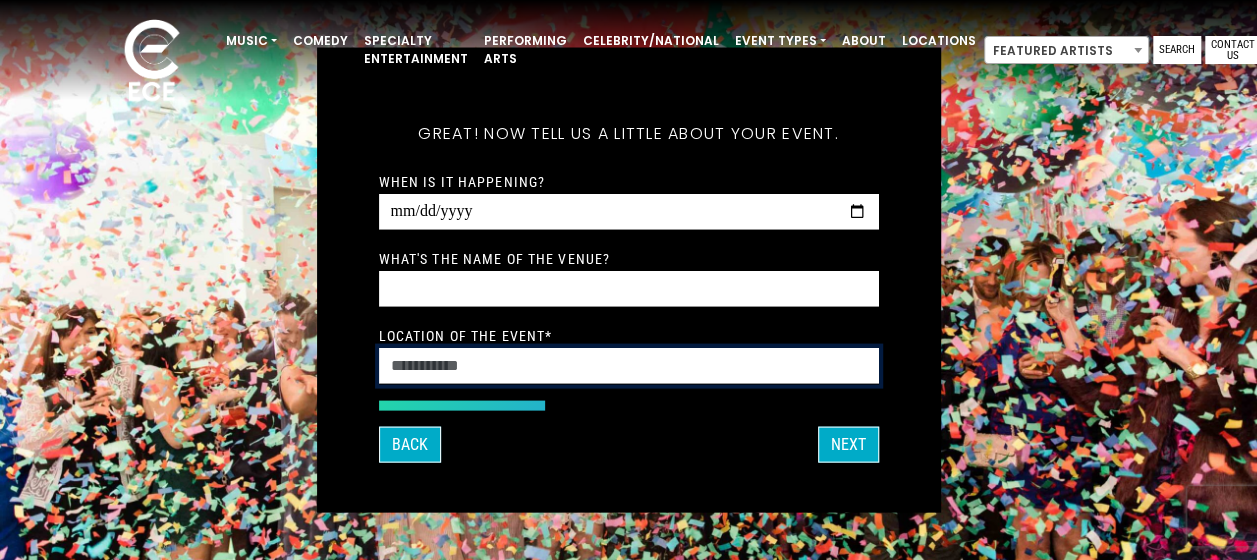 click on "Location of the event *" at bounding box center (629, 366) 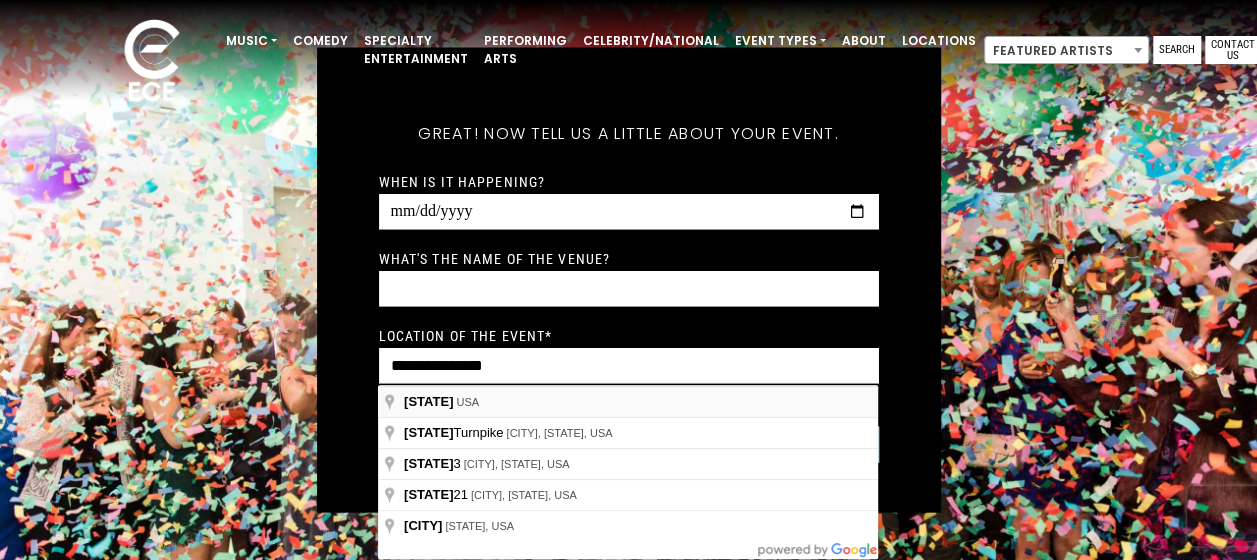 type on "**********" 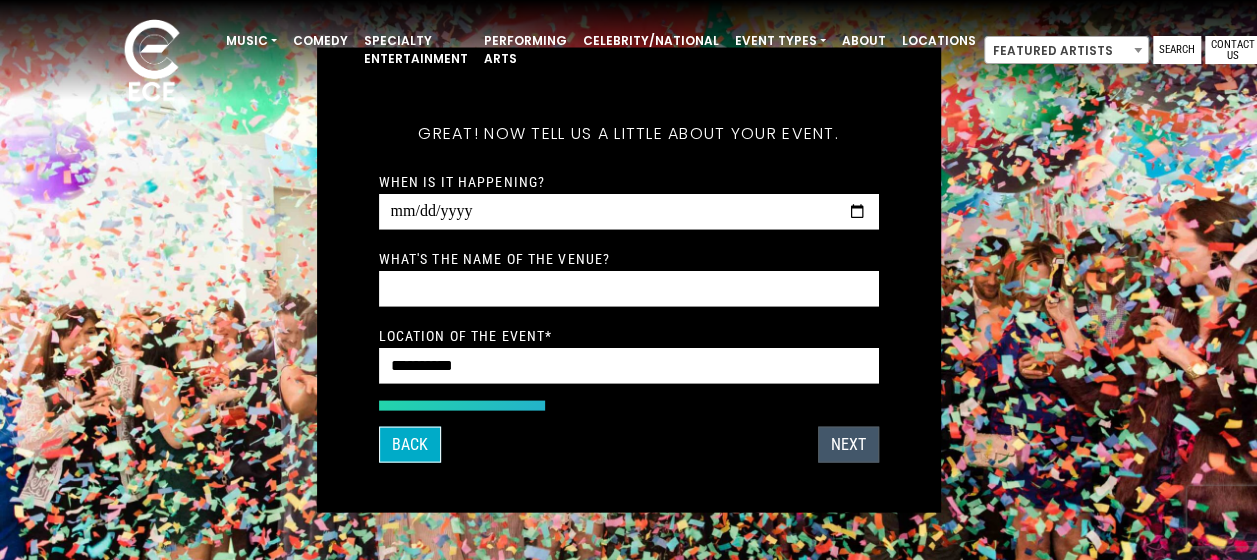 click on "Next" at bounding box center (848, 445) 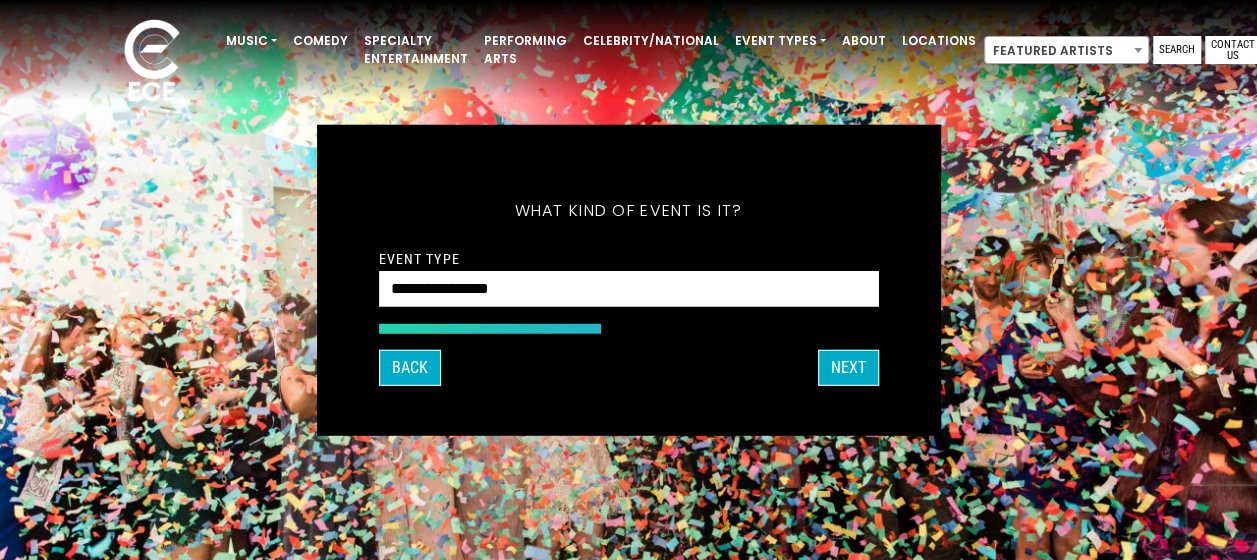 click on "**********" at bounding box center (629, 285) 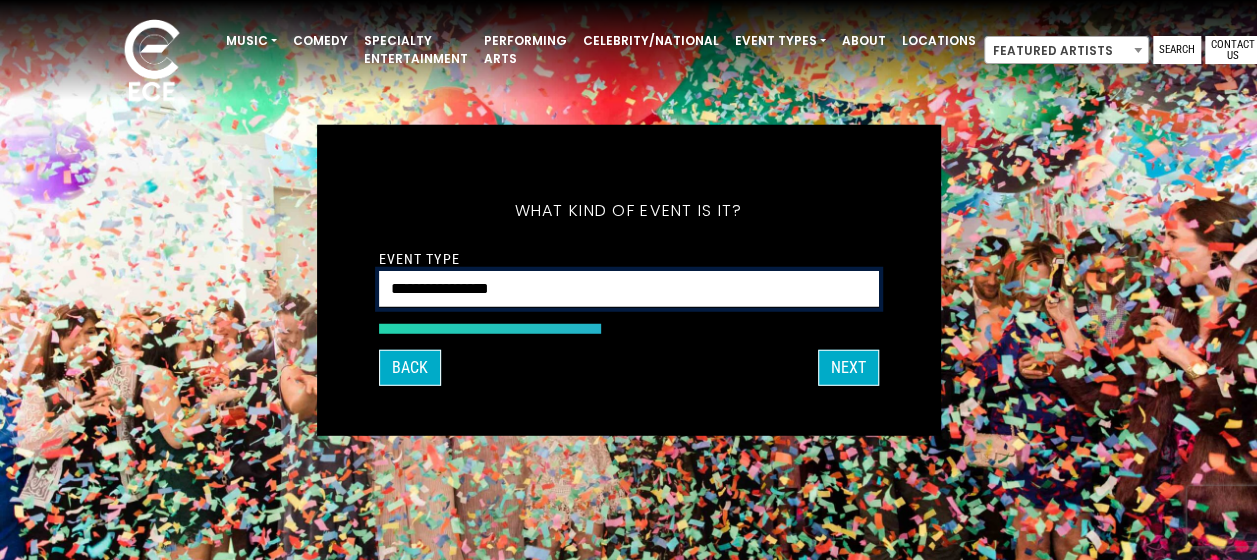 click on "**********" at bounding box center [629, 289] 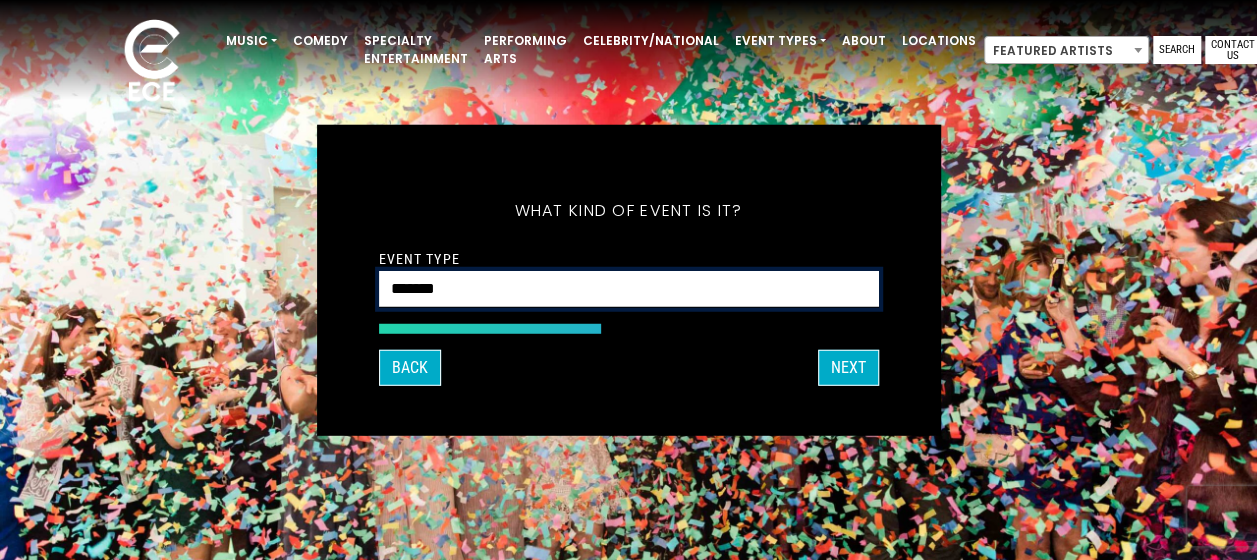 click on "**********" at bounding box center [629, 289] 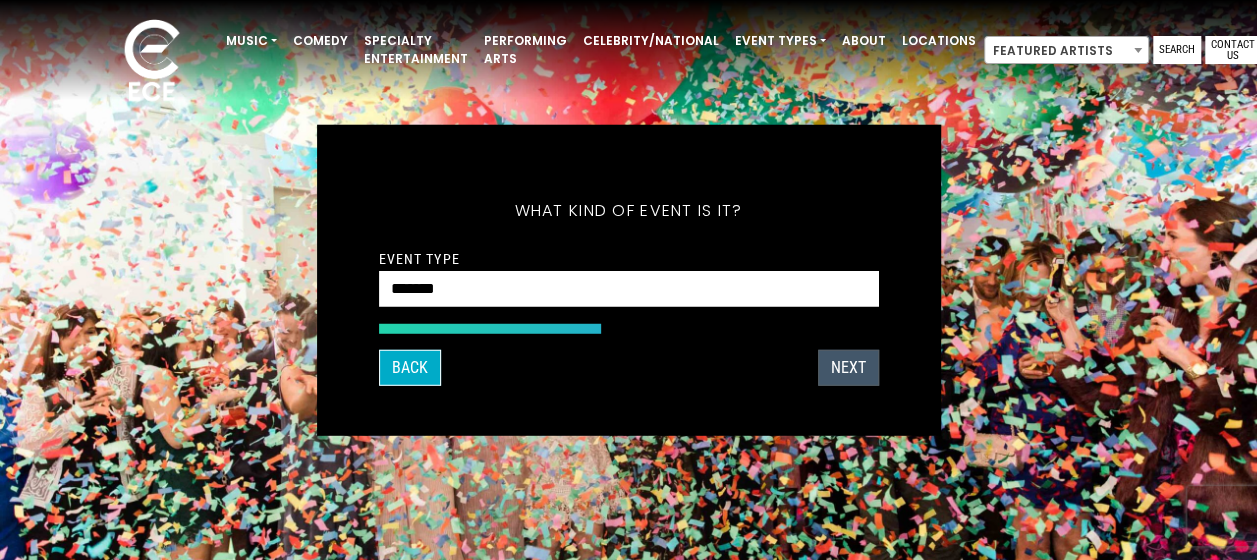 click on "Next" at bounding box center (848, 367) 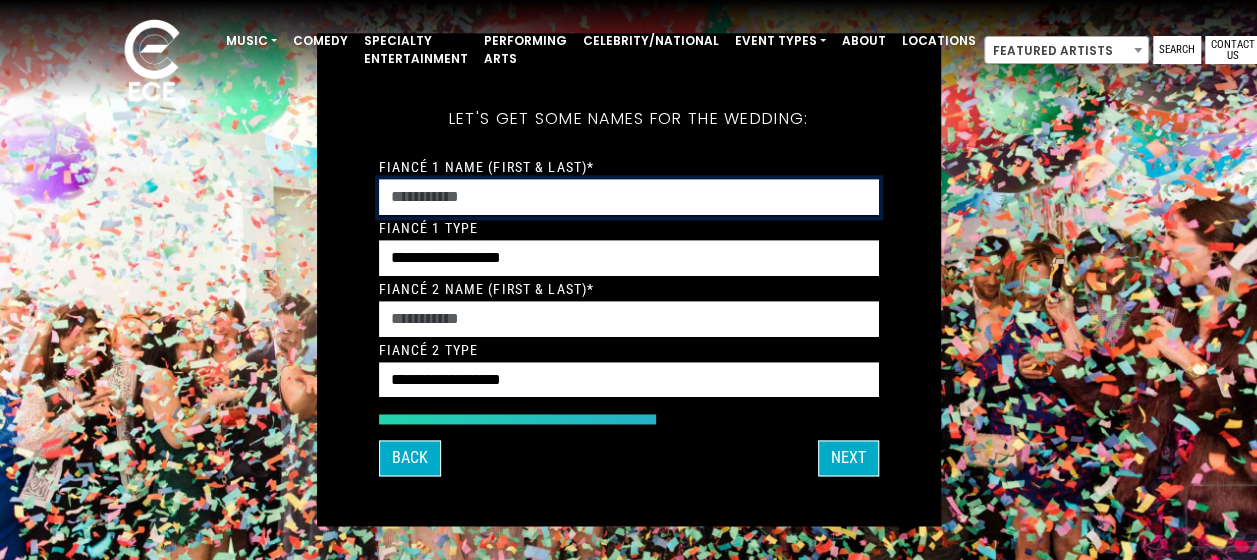 click on "Fiancé 1 Name (First & Last)*" at bounding box center (629, 197) 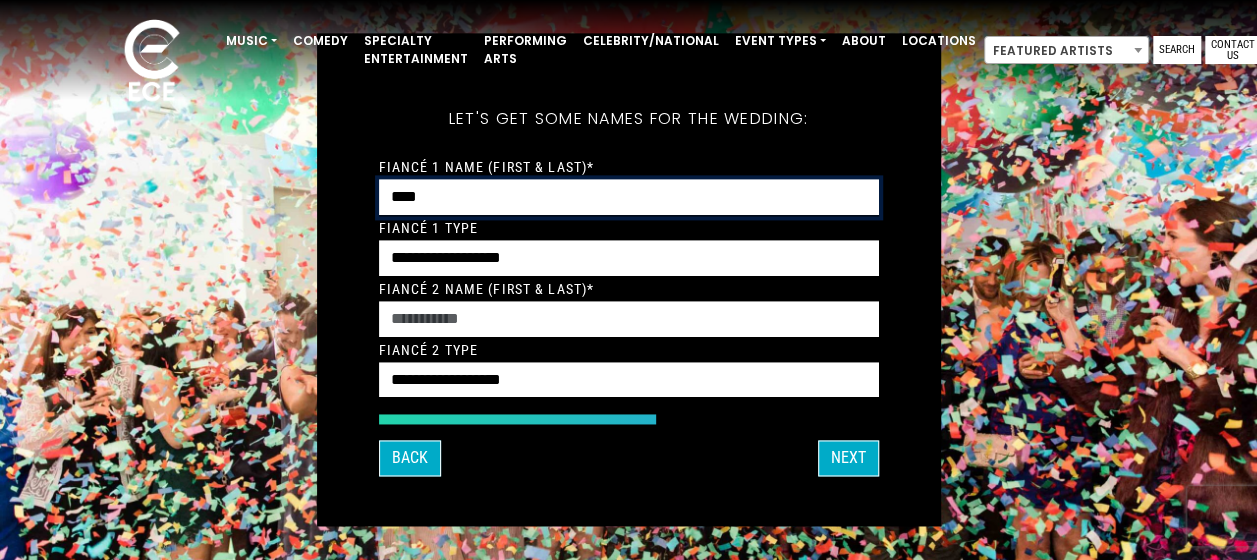 type on "**********" 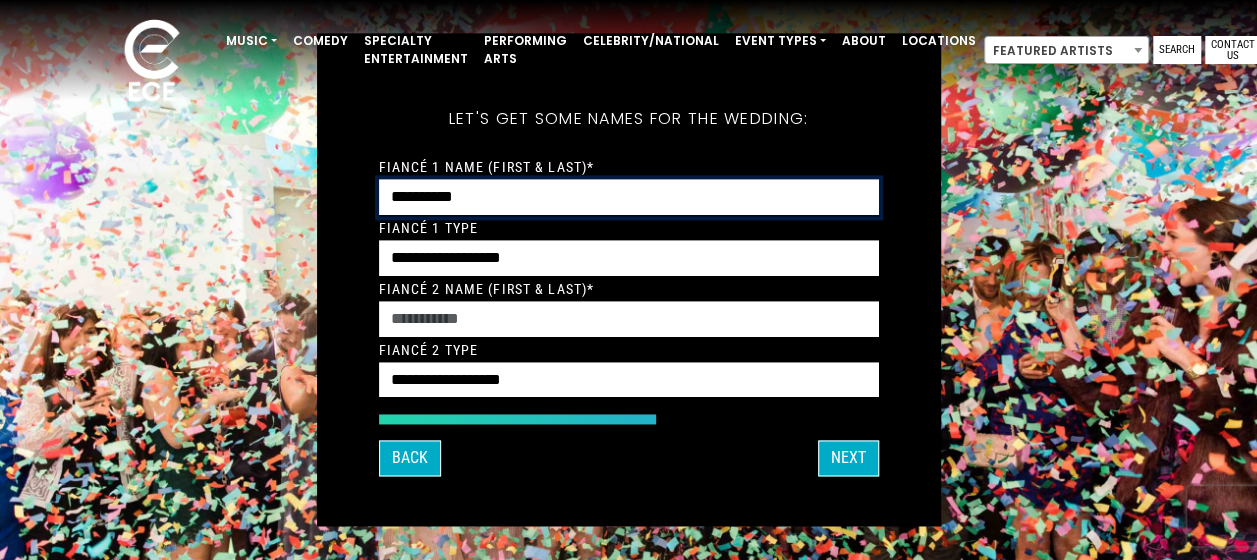 click on "**********" at bounding box center (629, 197) 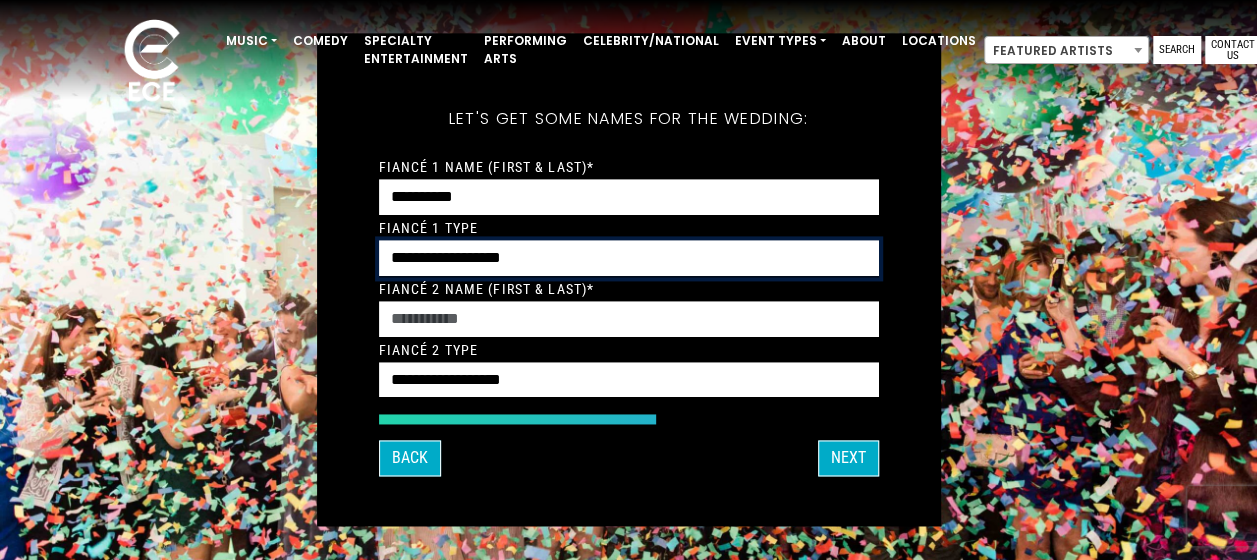 click on "**********" at bounding box center [629, 258] 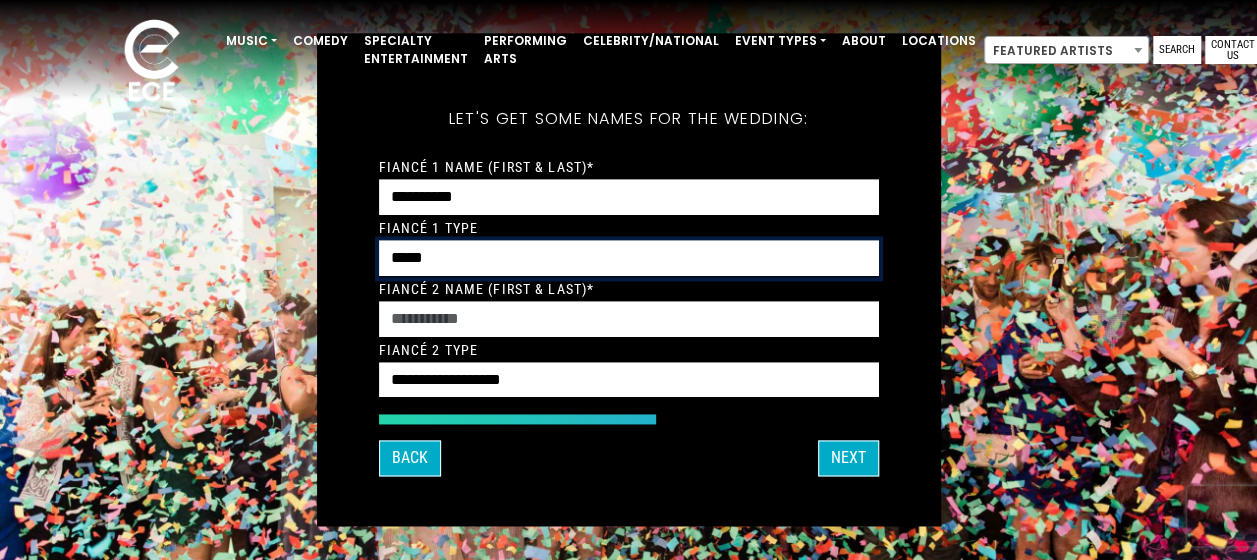 click on "**********" at bounding box center (629, 258) 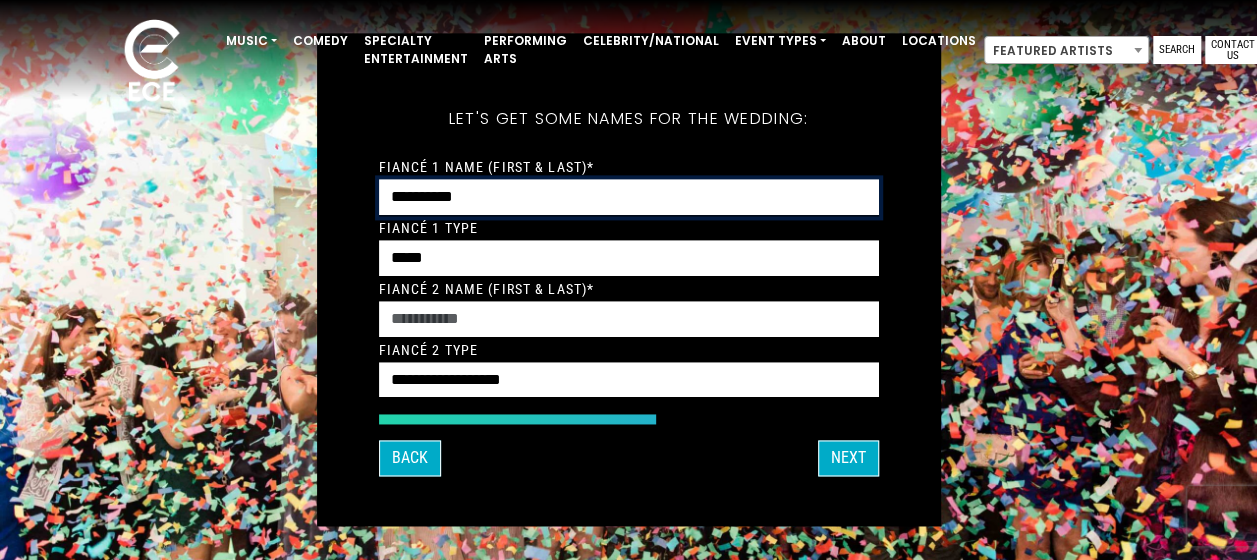click on "**********" at bounding box center [629, 197] 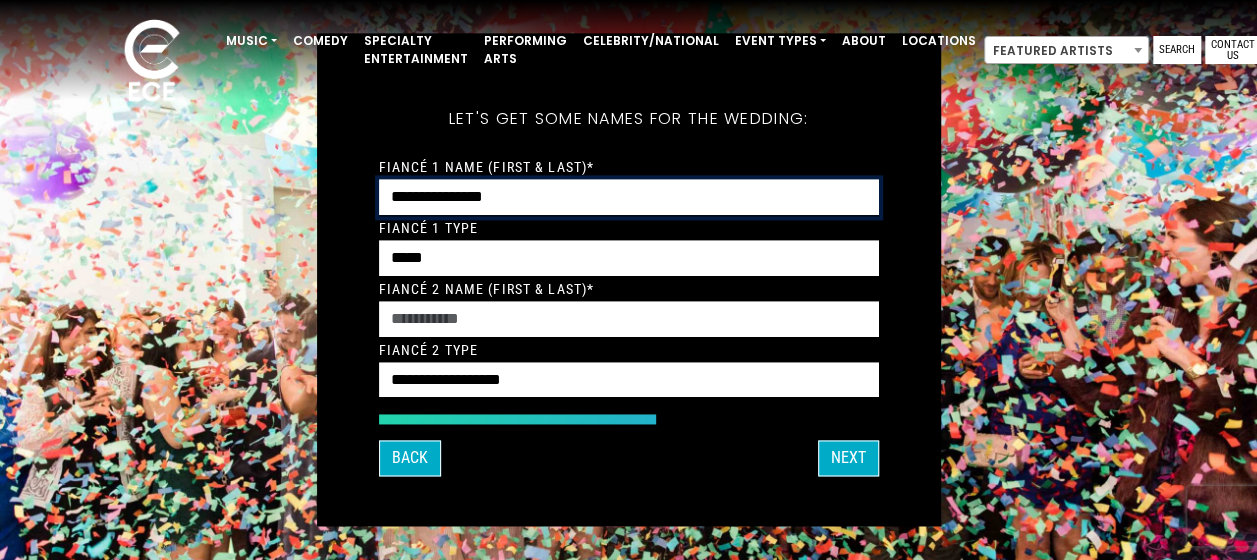 type on "**********" 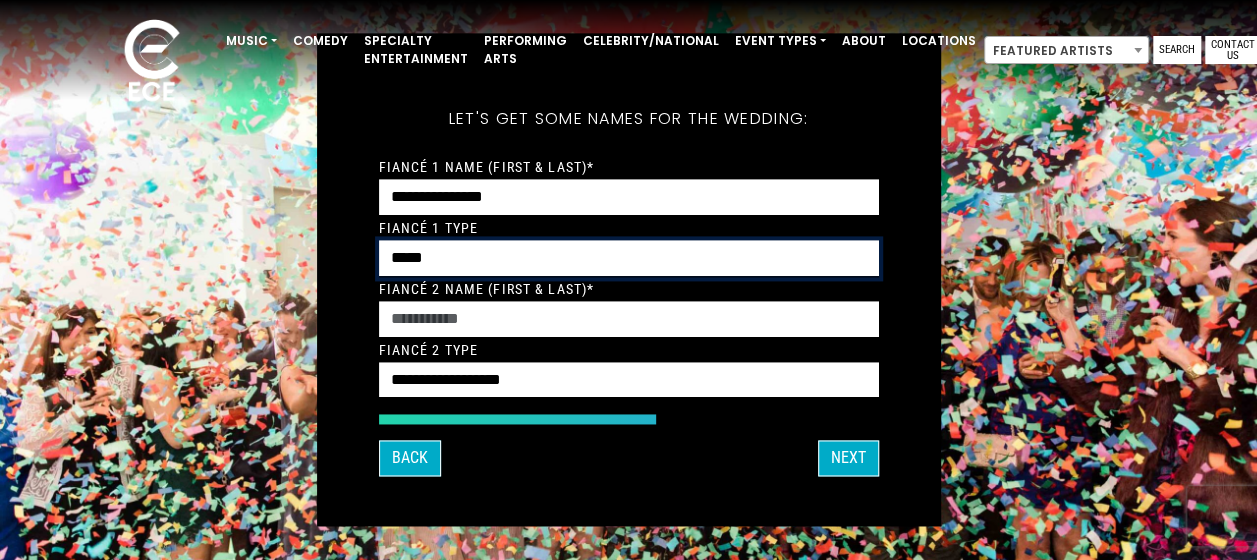 click on "**********" at bounding box center [629, 258] 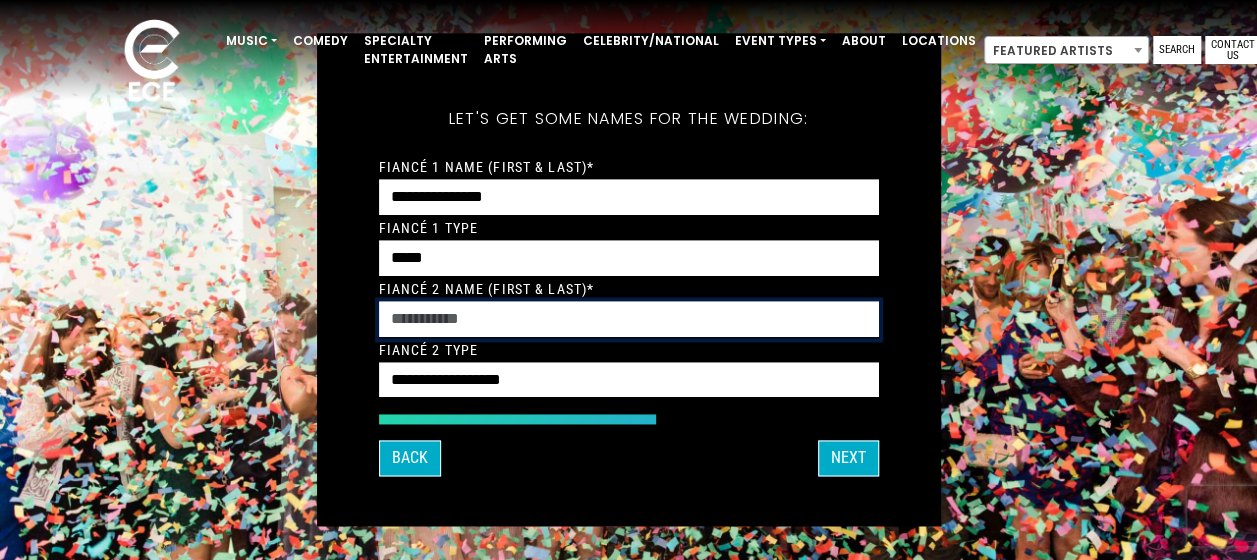 click on "Fiancé 2 Name (First & Last)*" at bounding box center [629, 319] 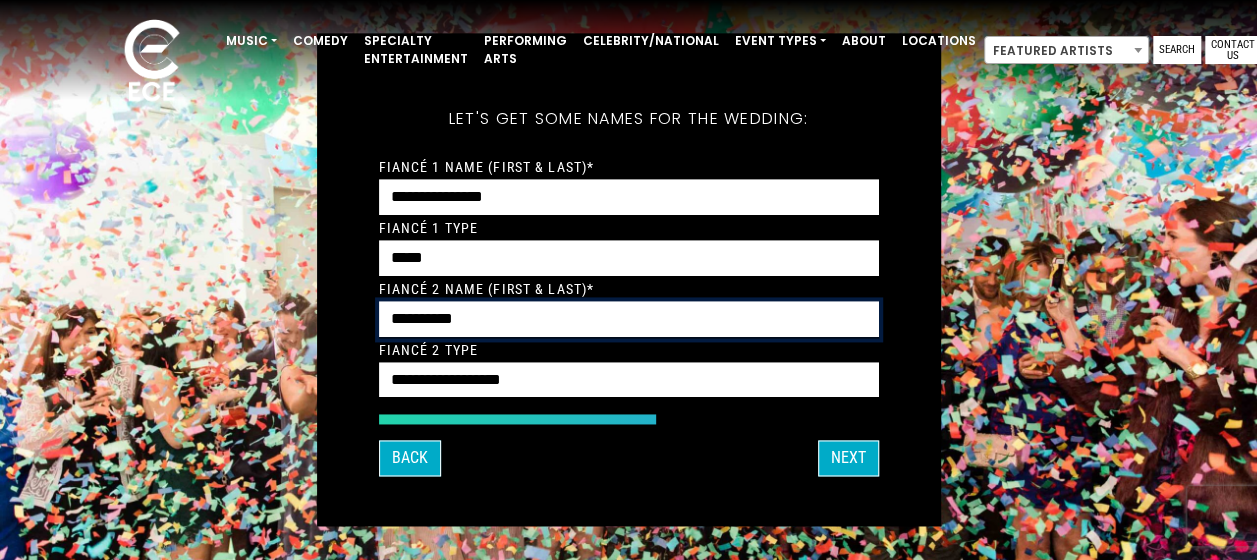 type on "**********" 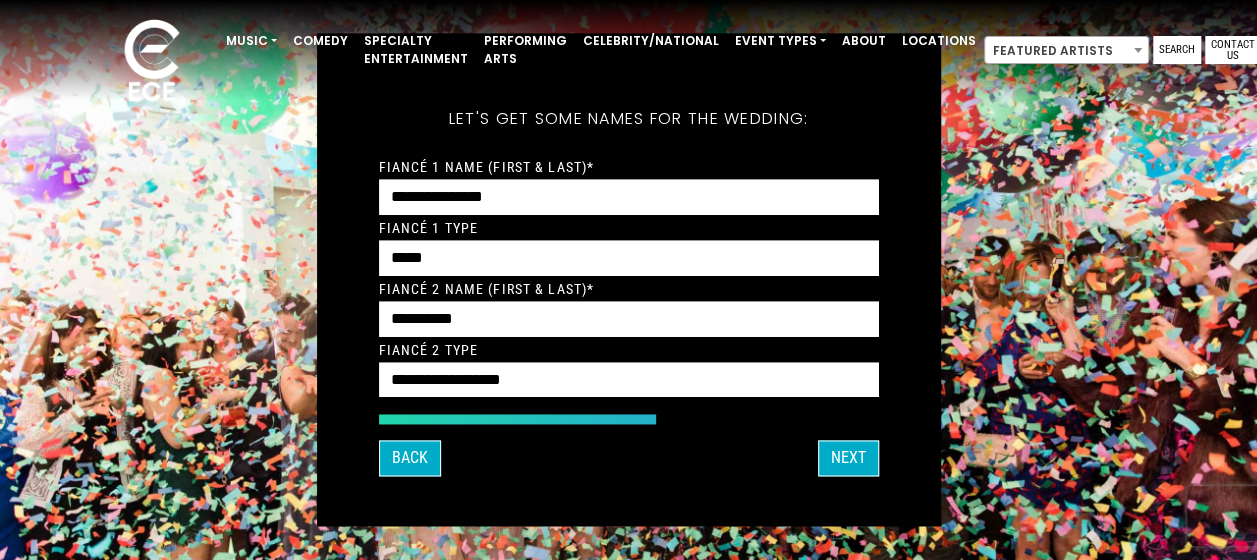click on "What's your first and last name?
Thanks  [FIRST], ! What's your email and the best number to reach you at?
Great! Now tell us a little about your event.
What kind of event is it?
Let's get some names for the wedding:
Which artists so far have caught your eye?
*" at bounding box center [629, 279] 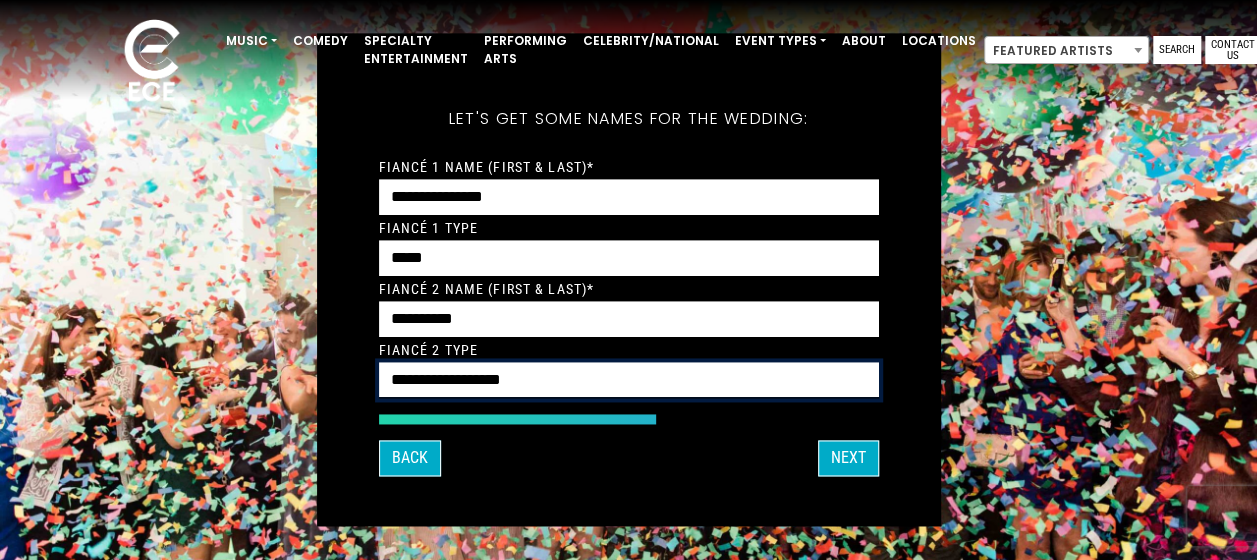 click on "**********" at bounding box center (629, 380) 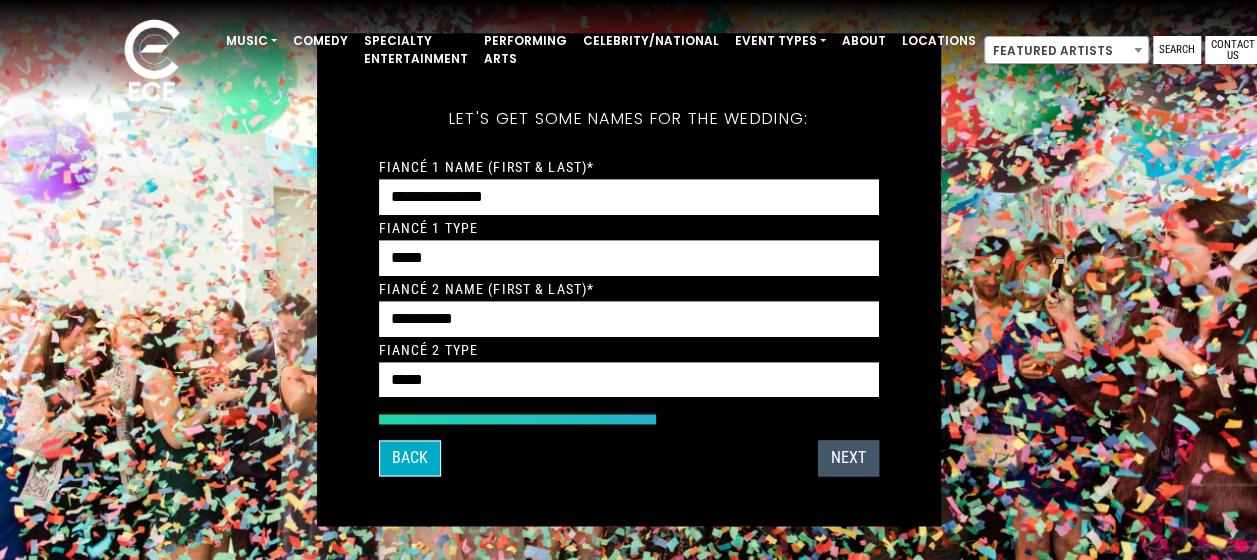 click on "Next" at bounding box center [848, 459] 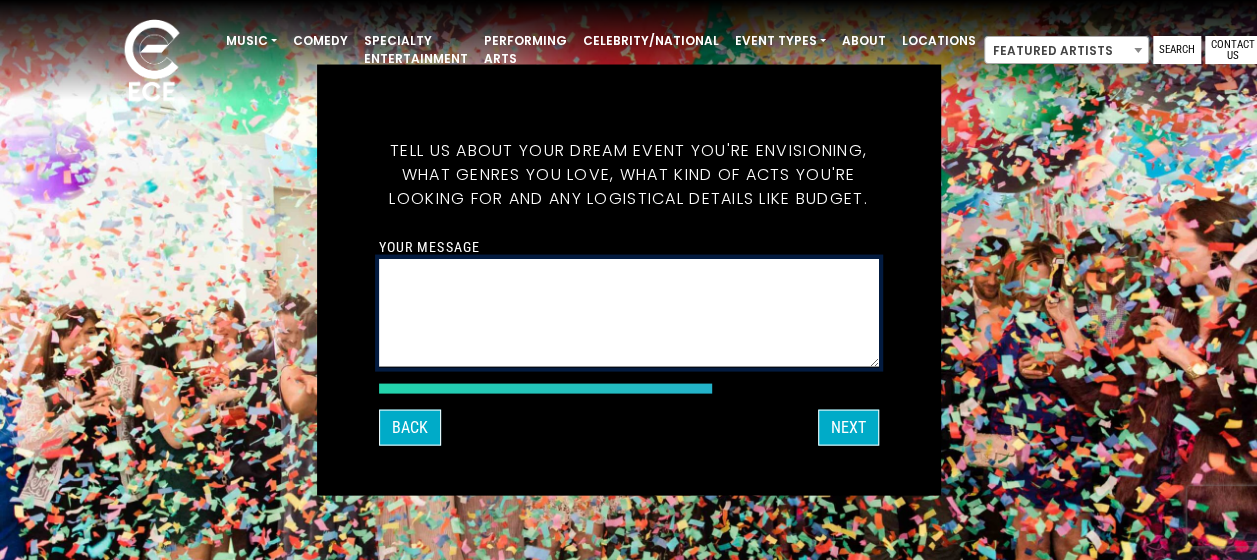 click on "Your message" at bounding box center (629, 313) 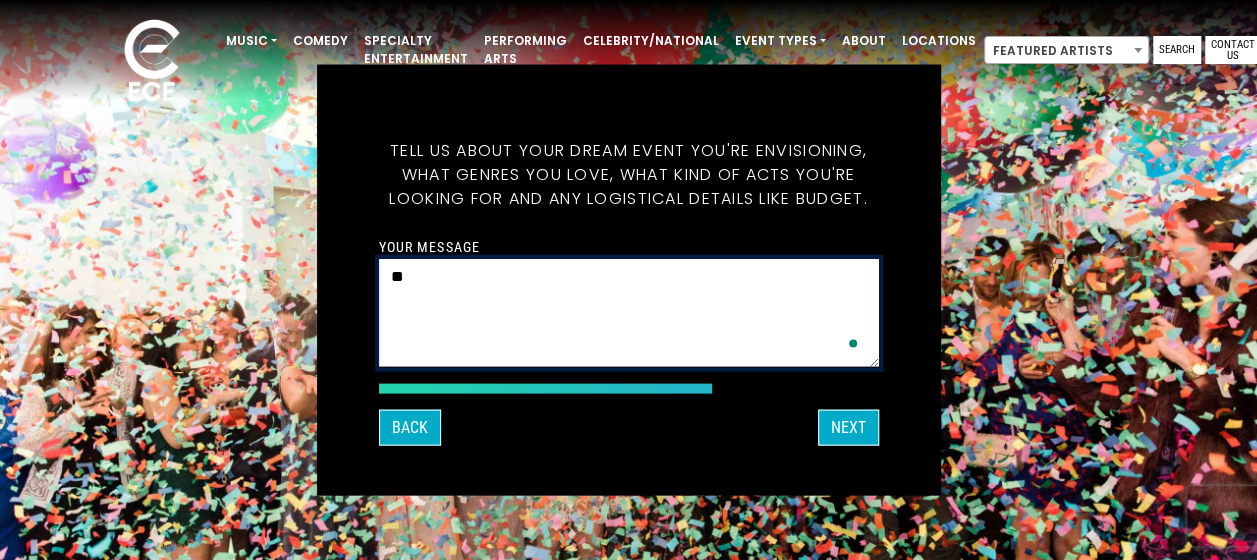 type on "*" 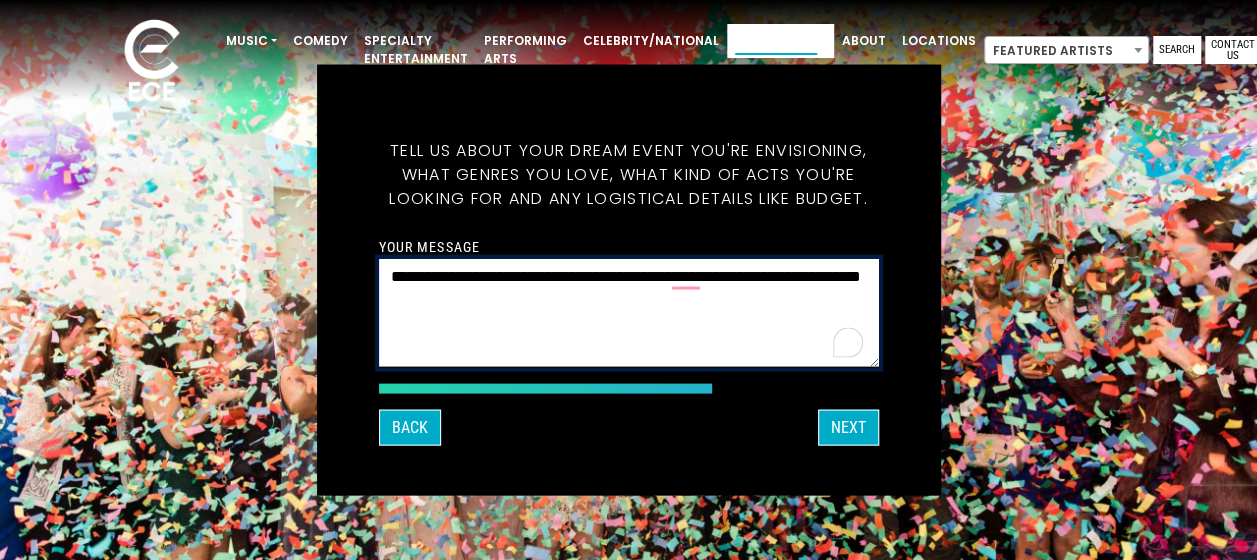 type on "**********" 